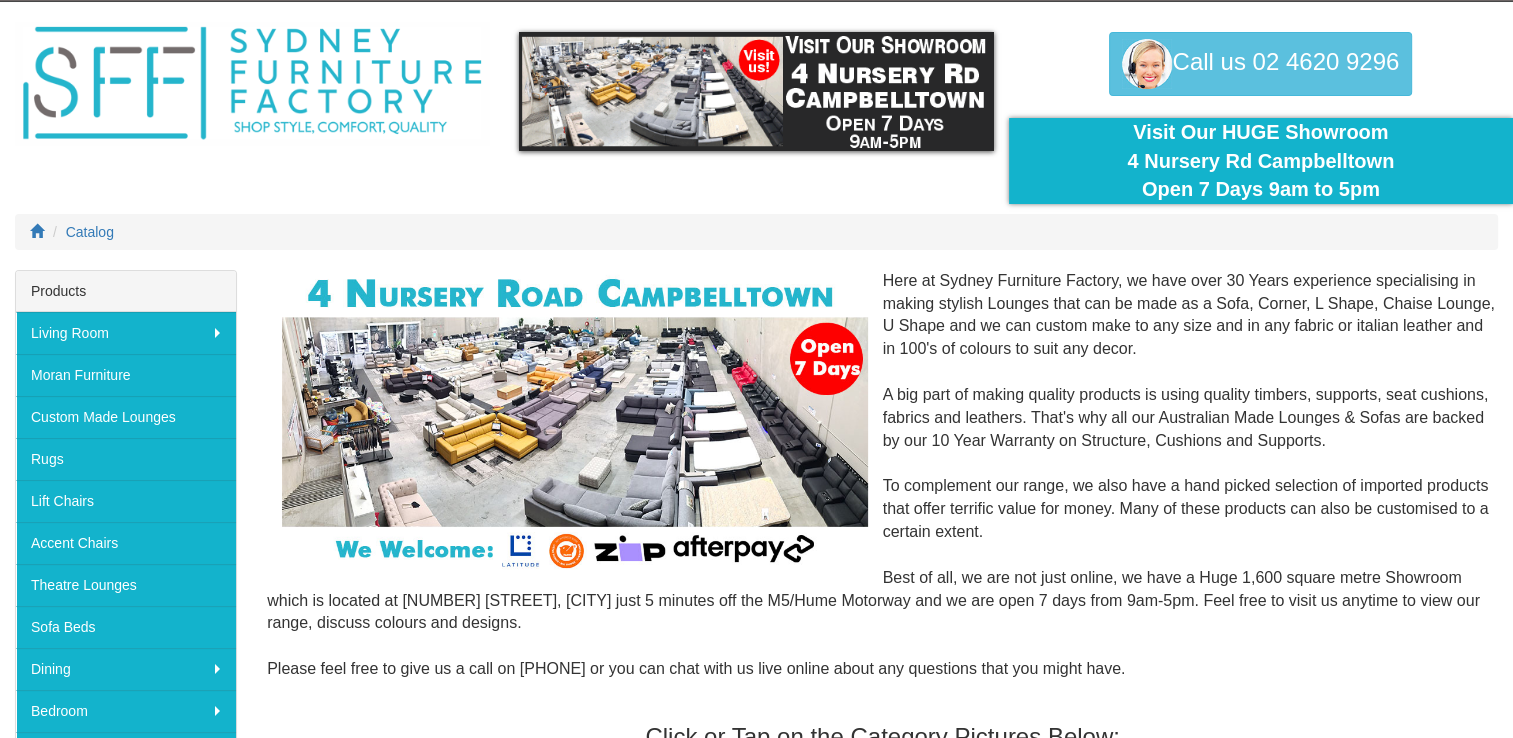 scroll, scrollTop: 0, scrollLeft: 0, axis: both 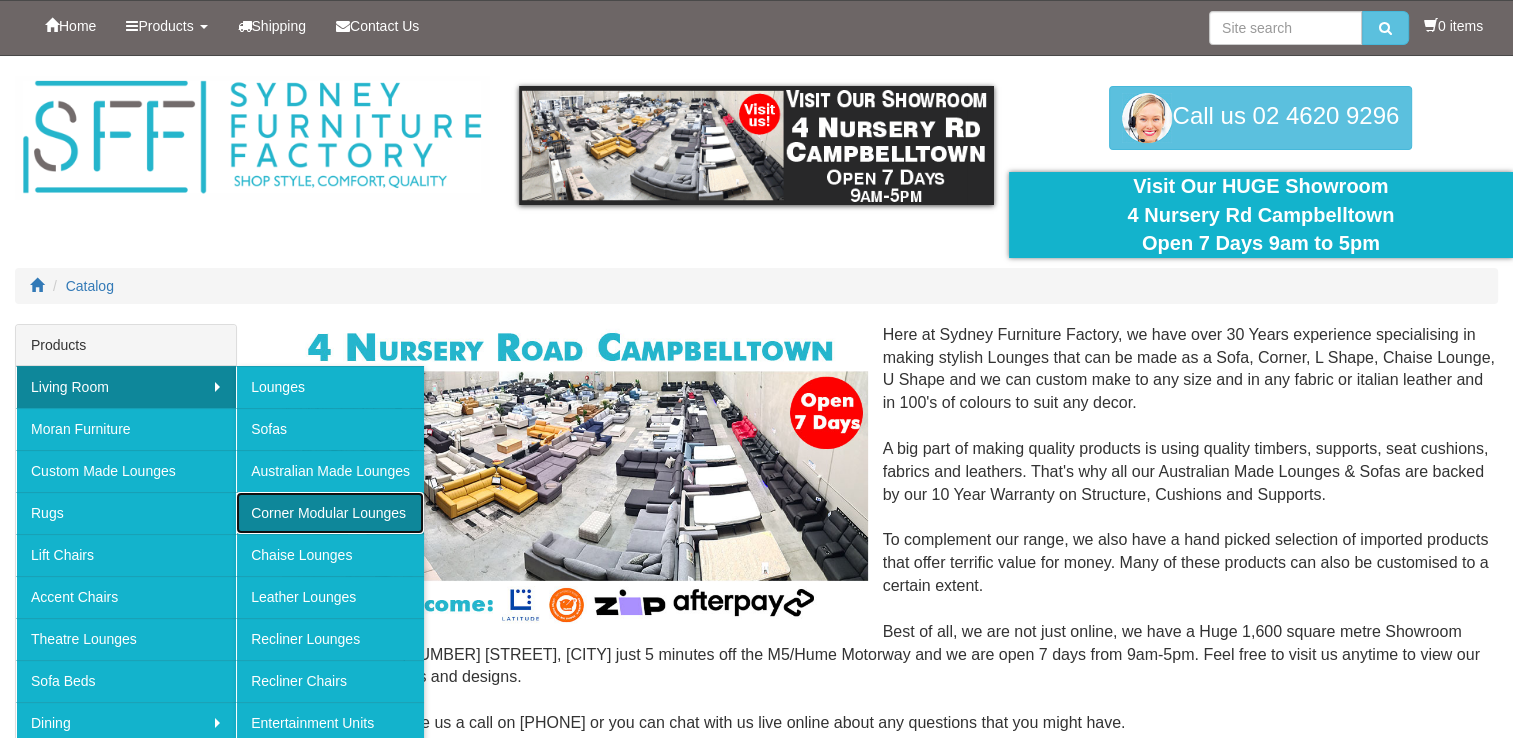 click on "Corner Modular Lounges" at bounding box center [330, 513] 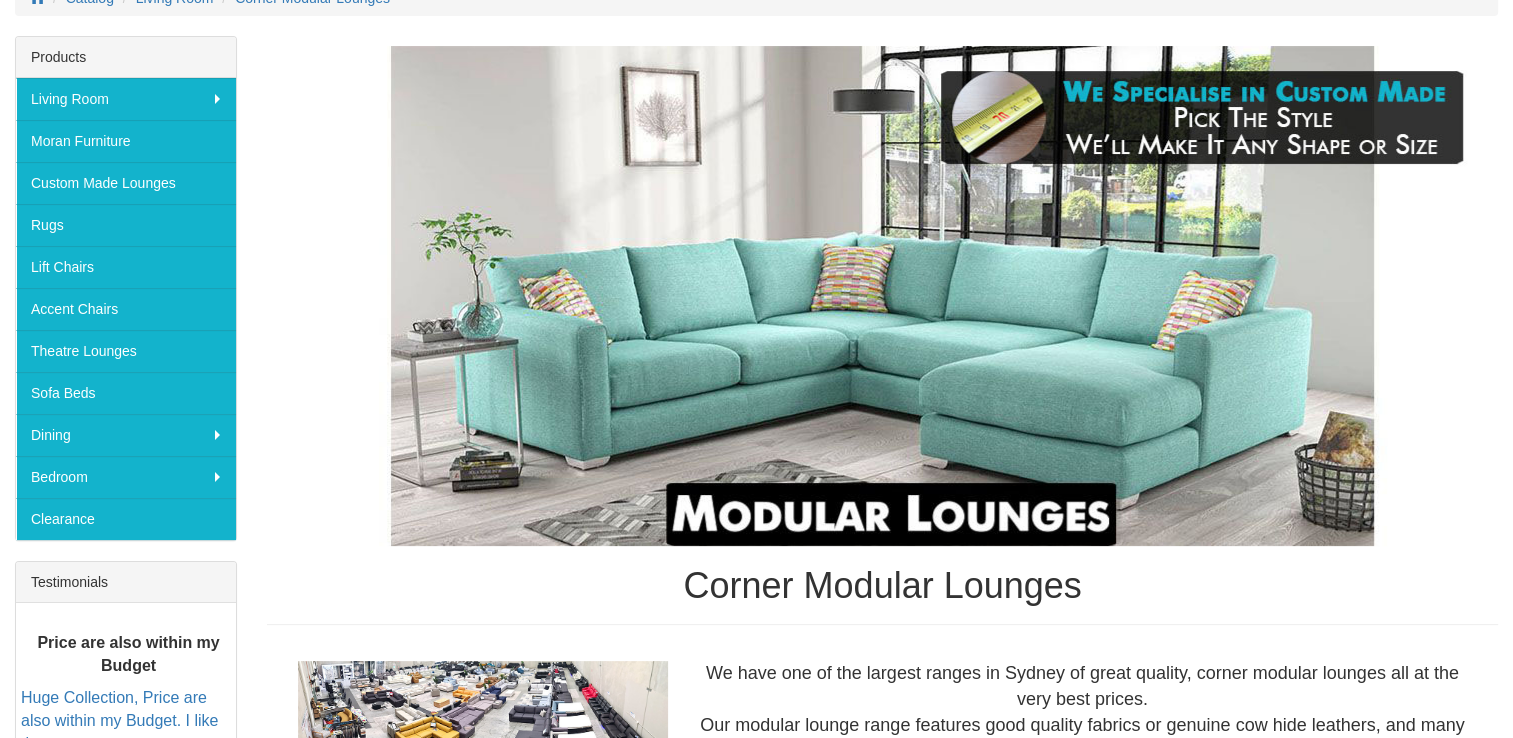 scroll, scrollTop: 0, scrollLeft: 0, axis: both 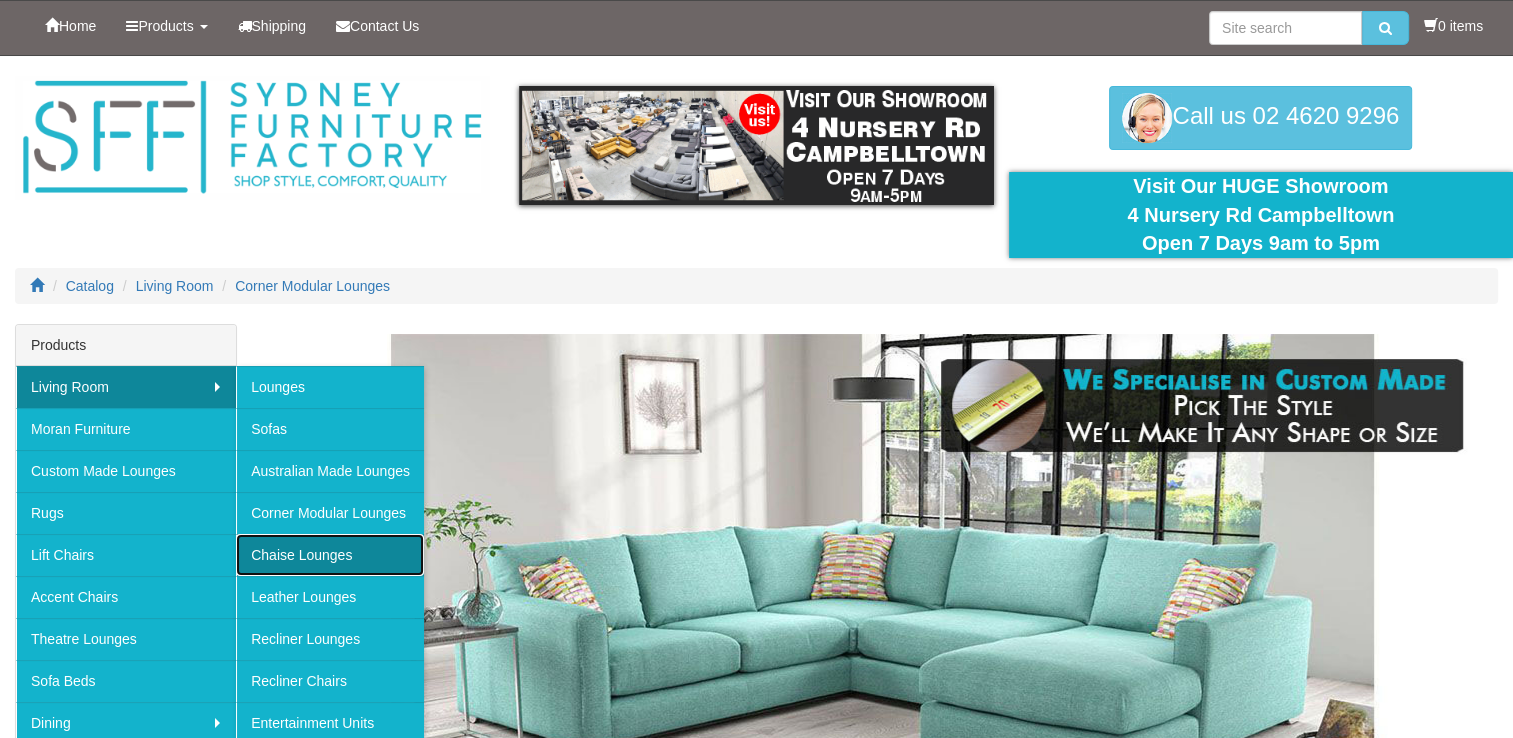 click on "Chaise Lounges" at bounding box center [330, 555] 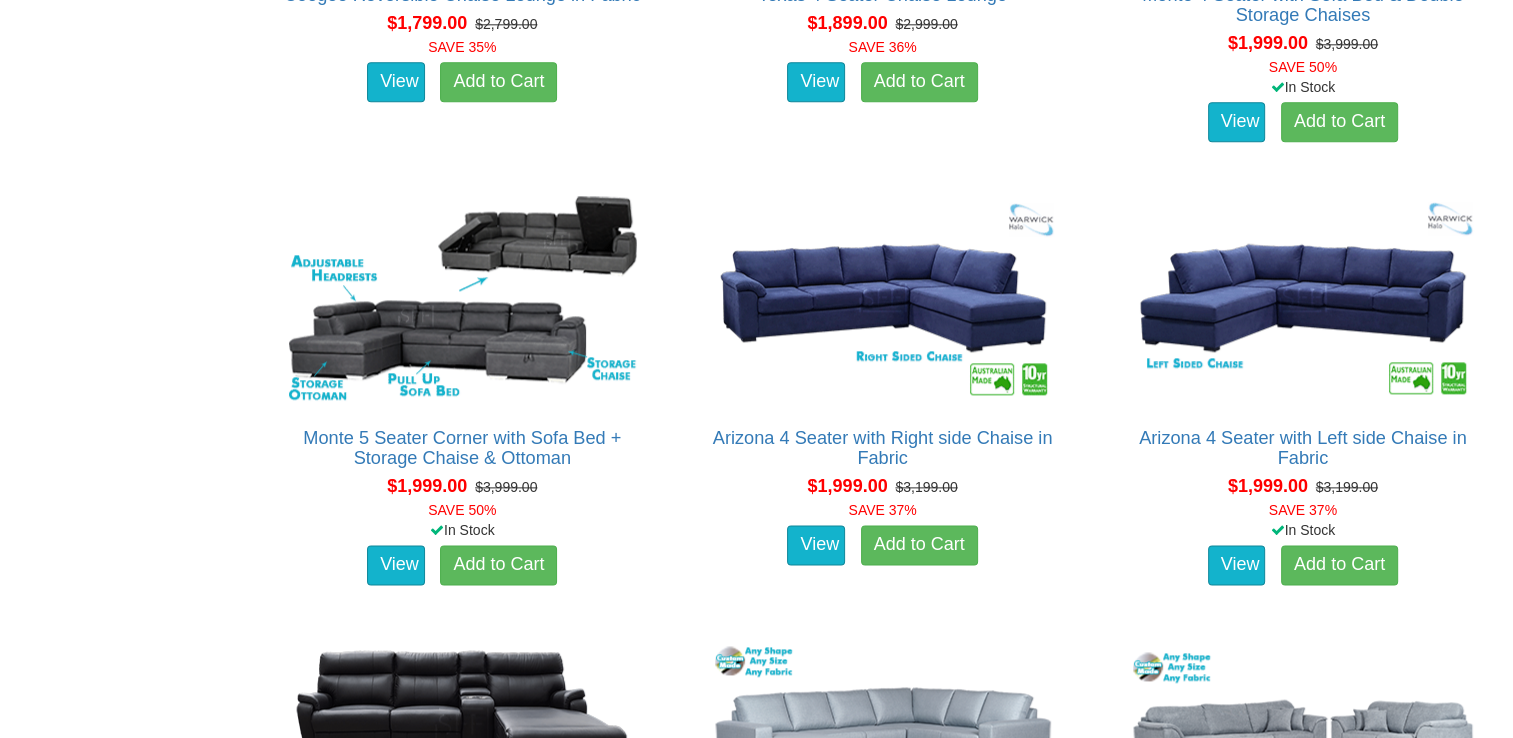 scroll, scrollTop: 2423, scrollLeft: 0, axis: vertical 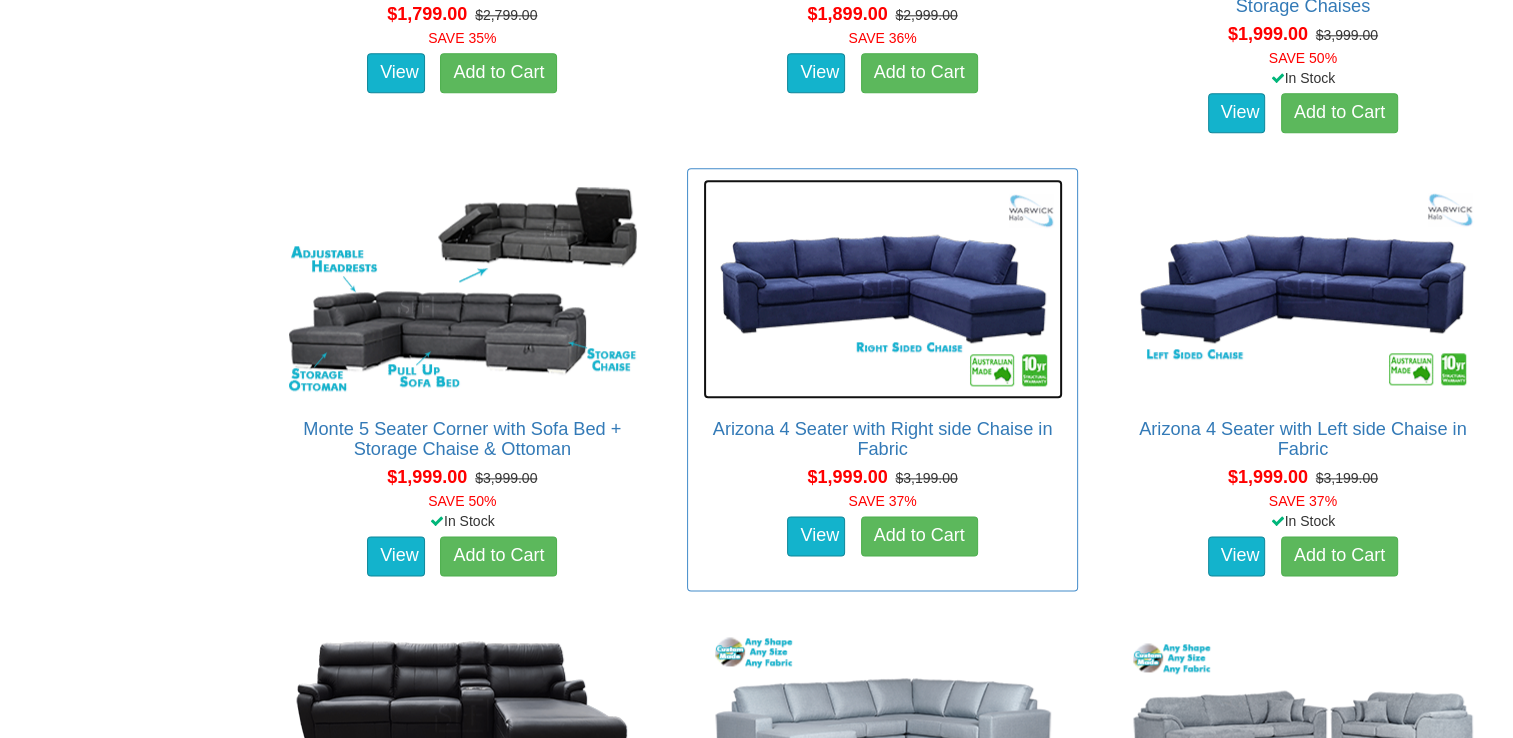 click at bounding box center [883, 289] 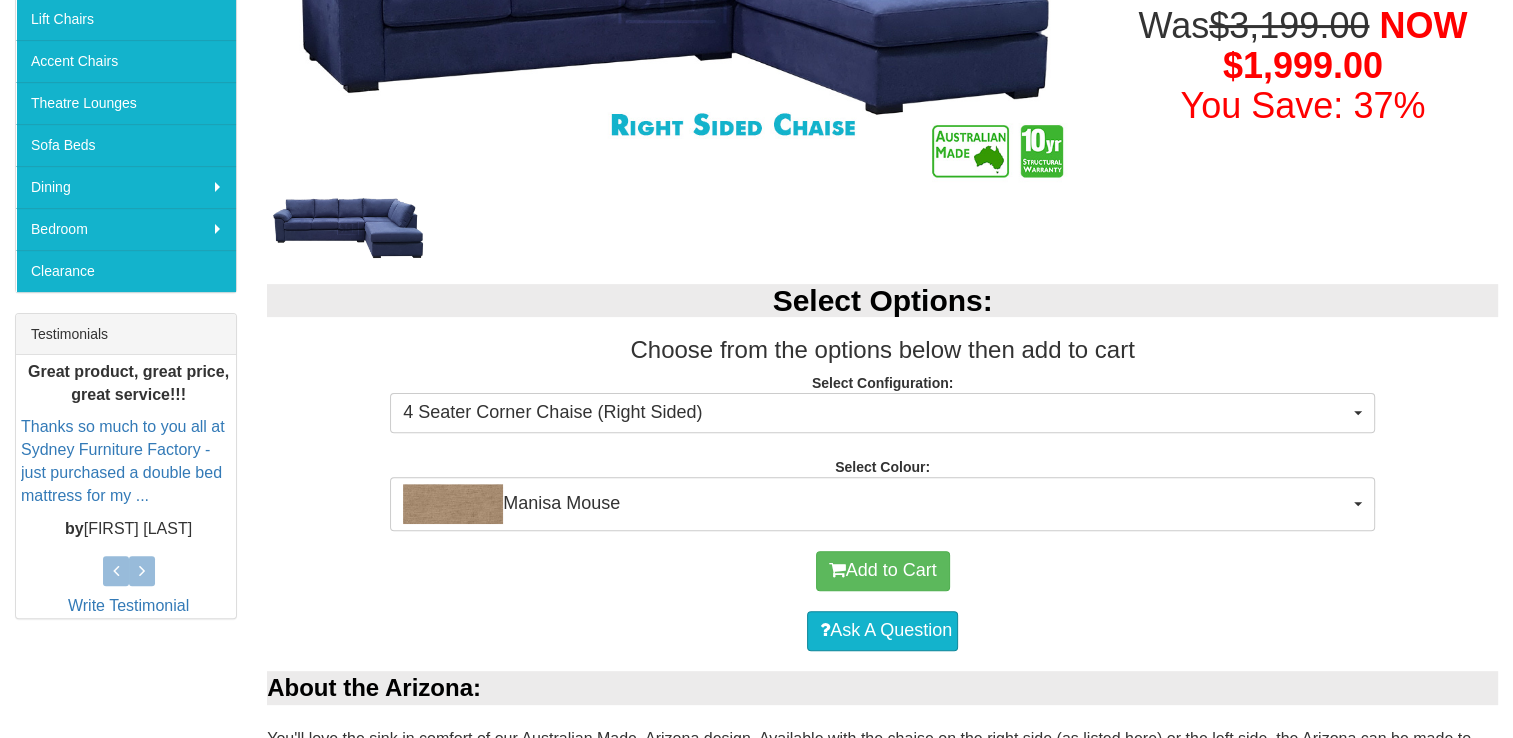 scroll, scrollTop: 552, scrollLeft: 0, axis: vertical 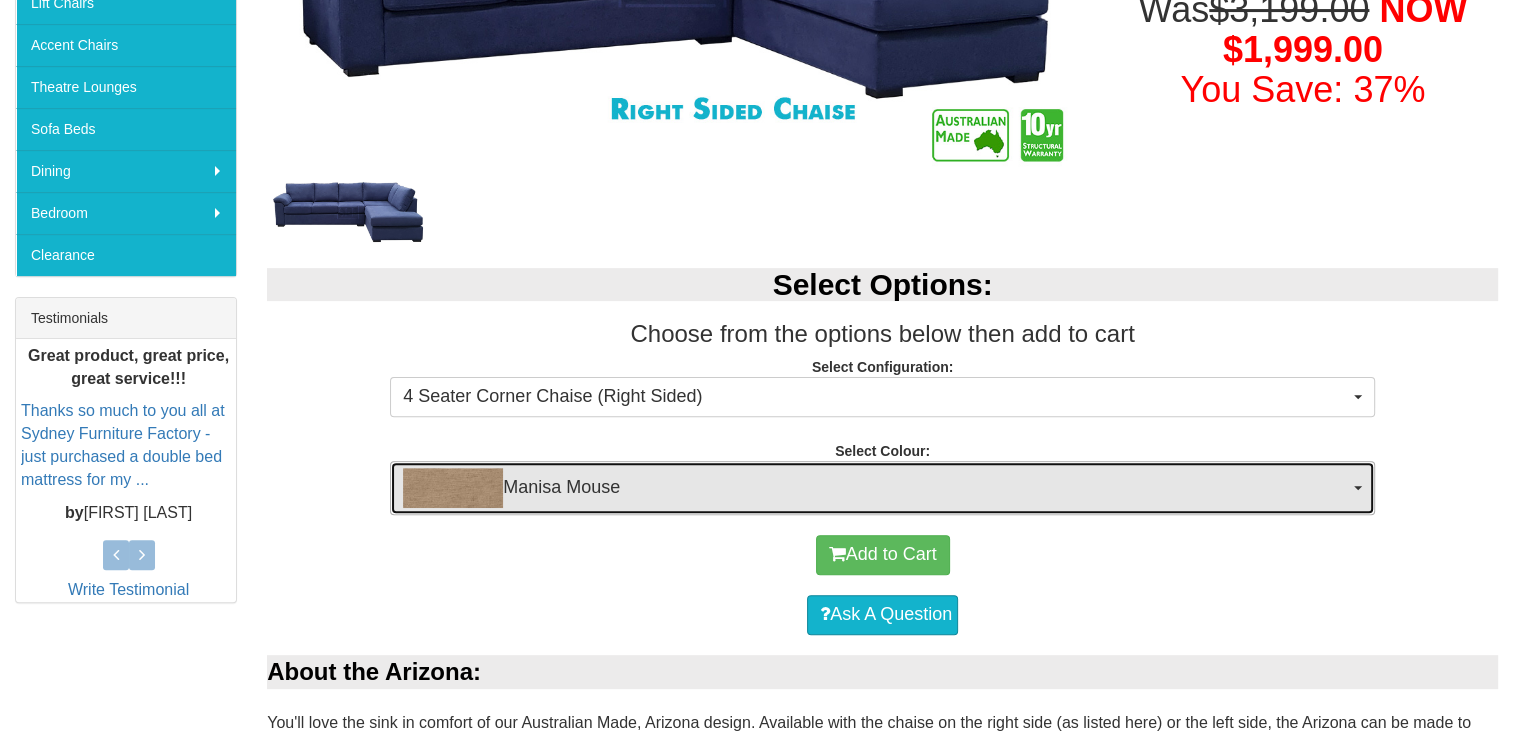 click on "Manisa Mouse" at bounding box center [876, 488] 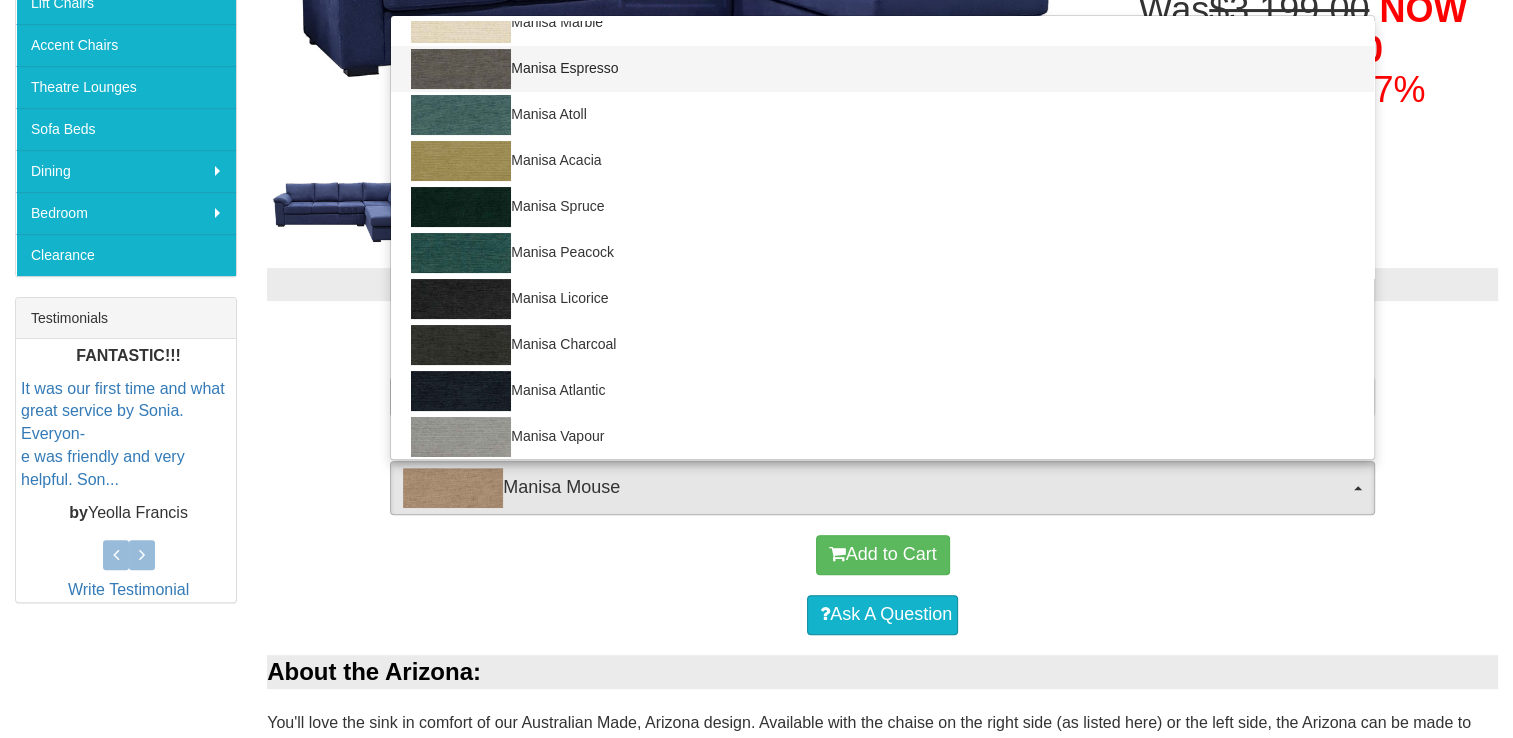 scroll, scrollTop: 252, scrollLeft: 0, axis: vertical 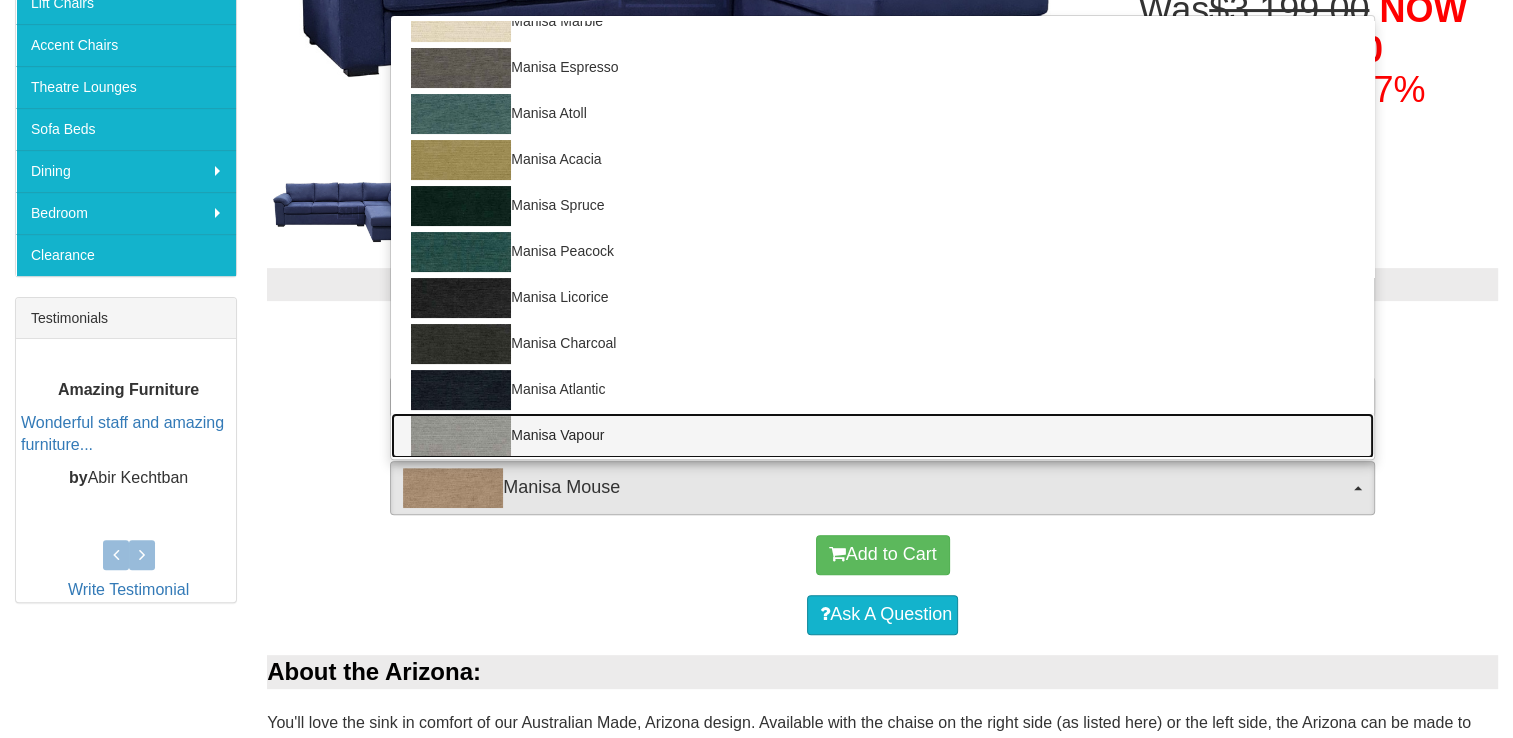 click on "Manisa Vapour" at bounding box center [882, 436] 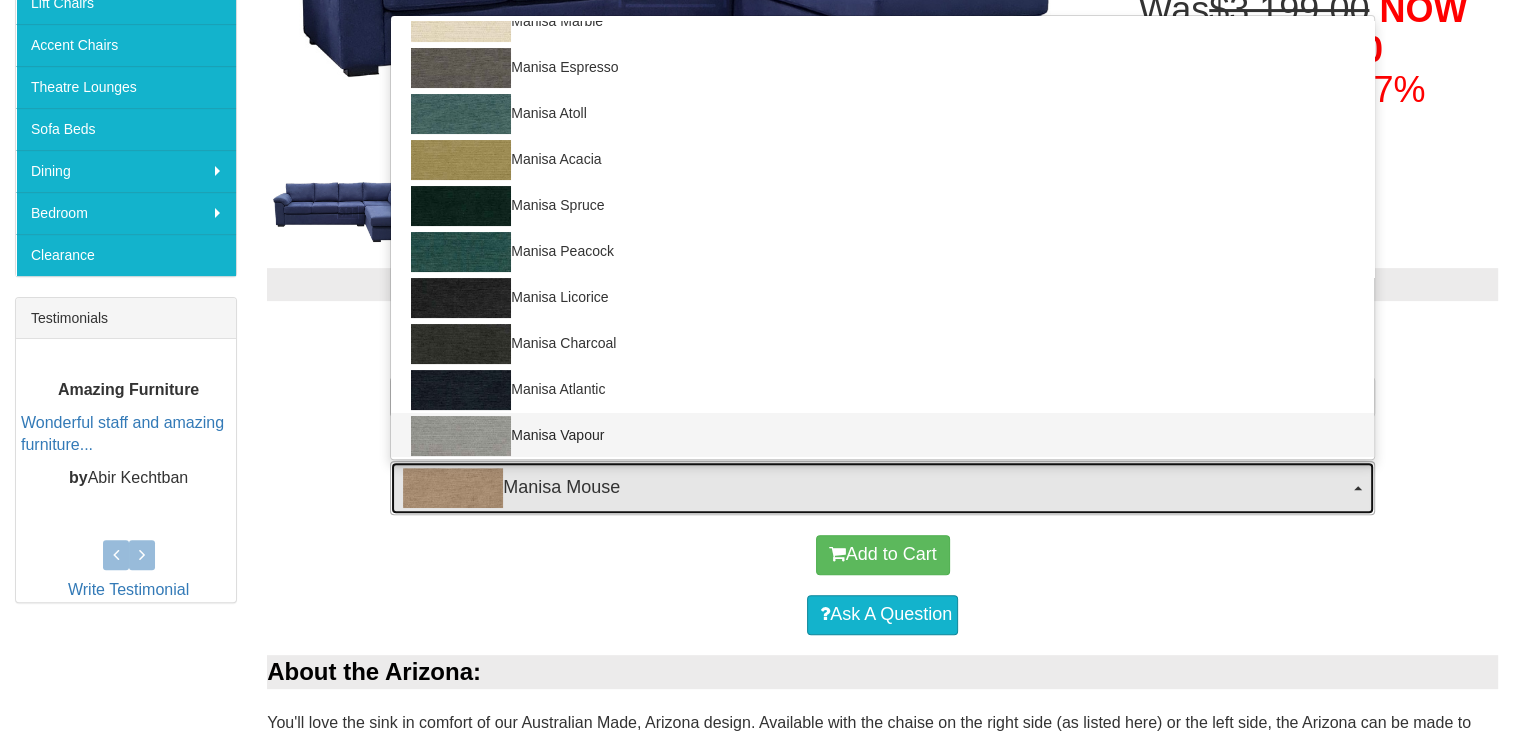 select on "1534" 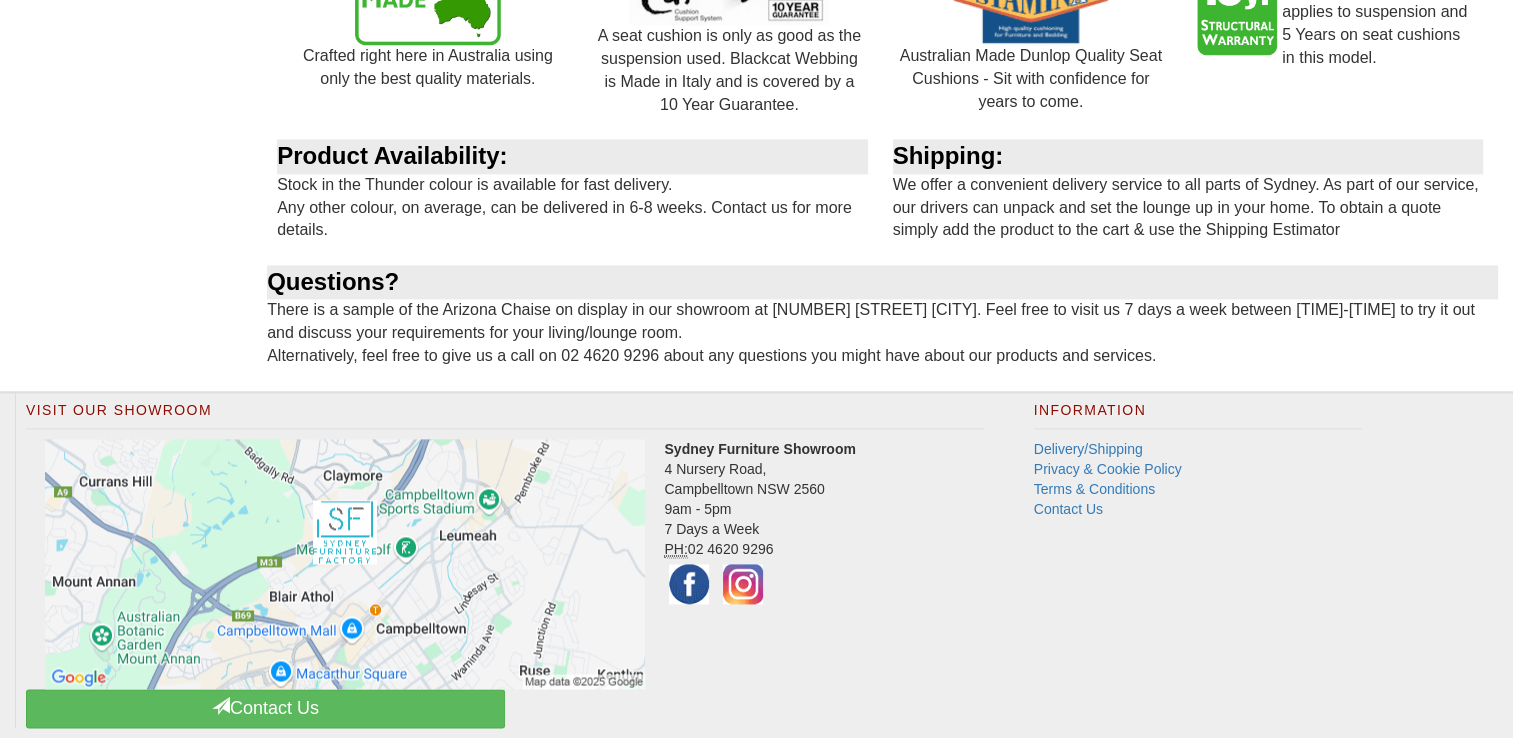 scroll, scrollTop: 2773, scrollLeft: 0, axis: vertical 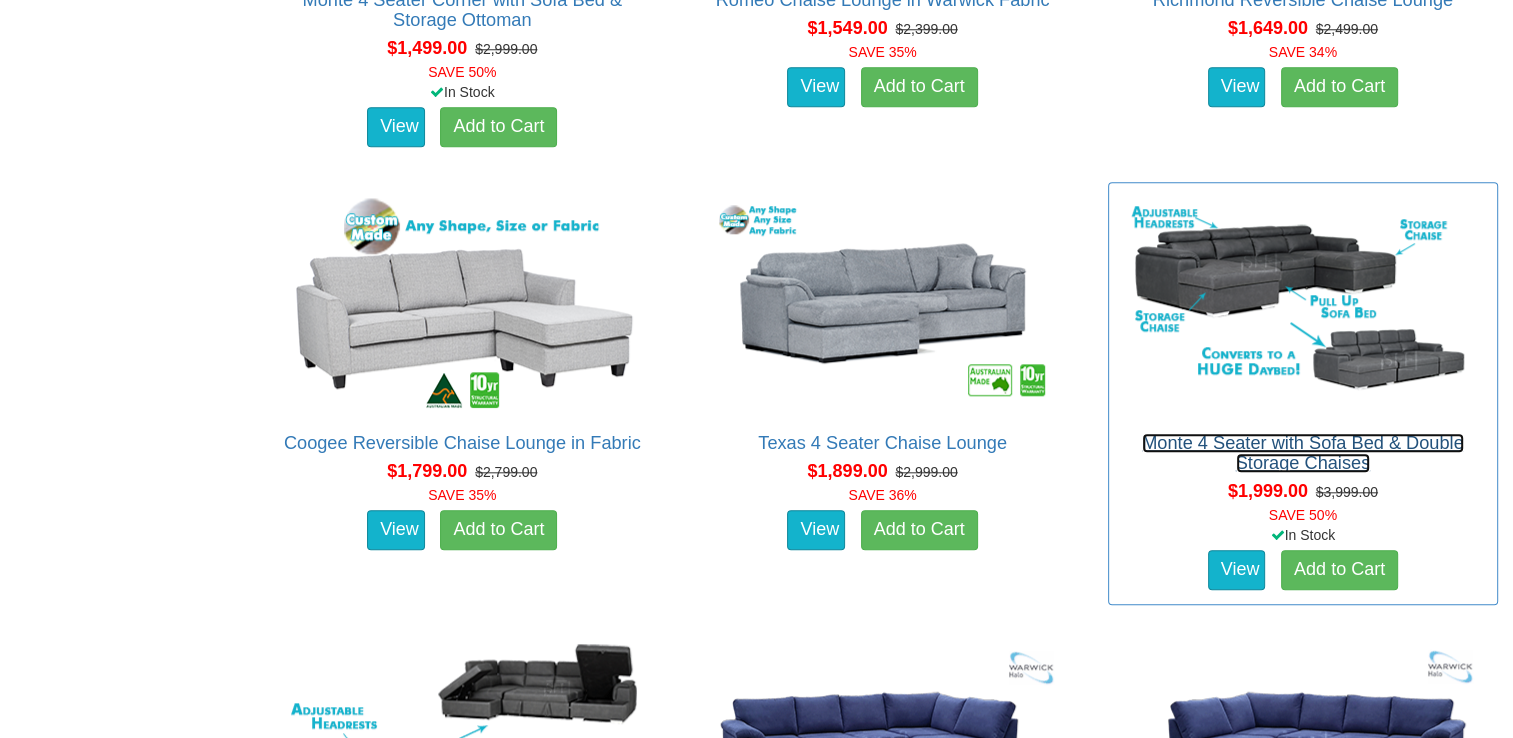 click on "Monte 4 Seater with Sofa Bed & Double Storage Chaises" at bounding box center [1303, 453] 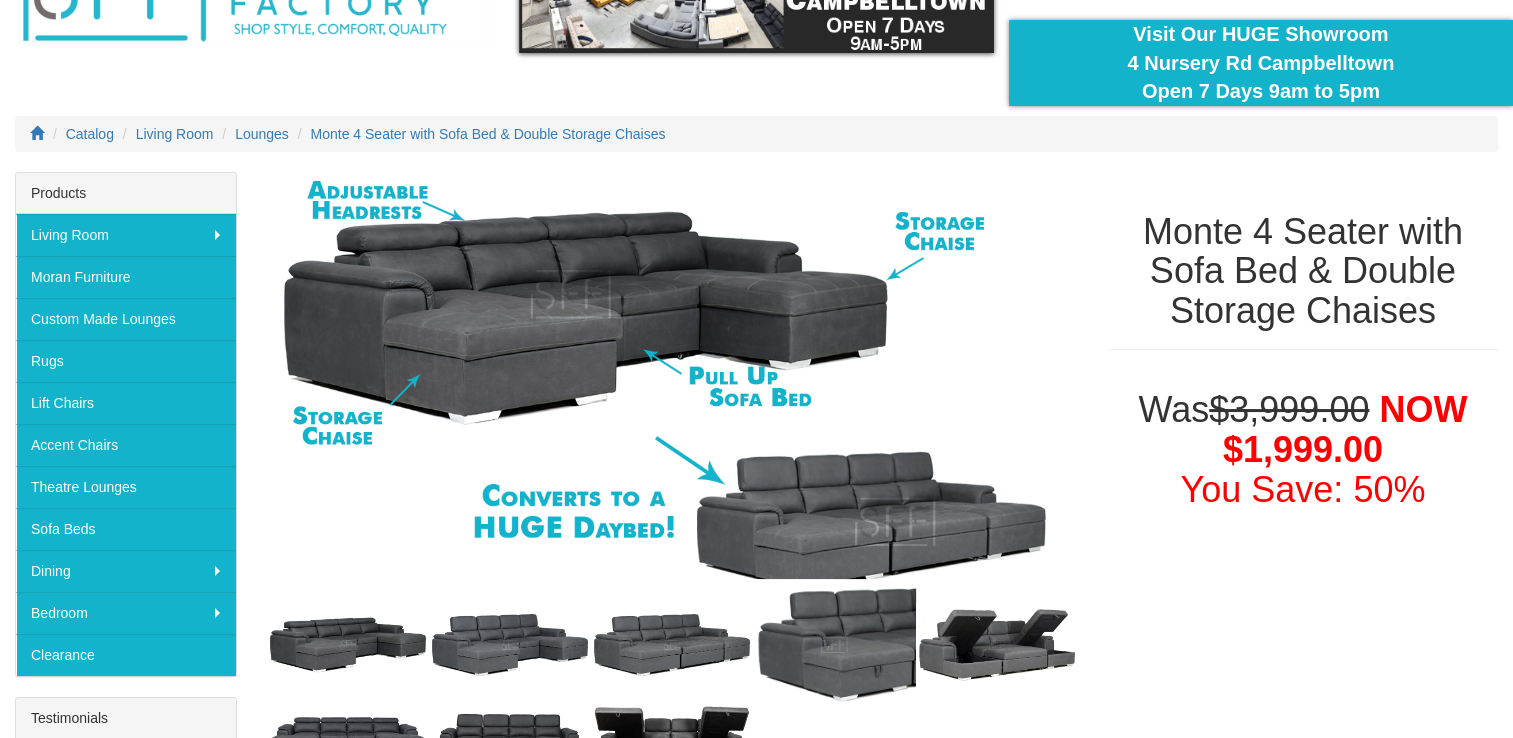 scroll, scrollTop: 264, scrollLeft: 0, axis: vertical 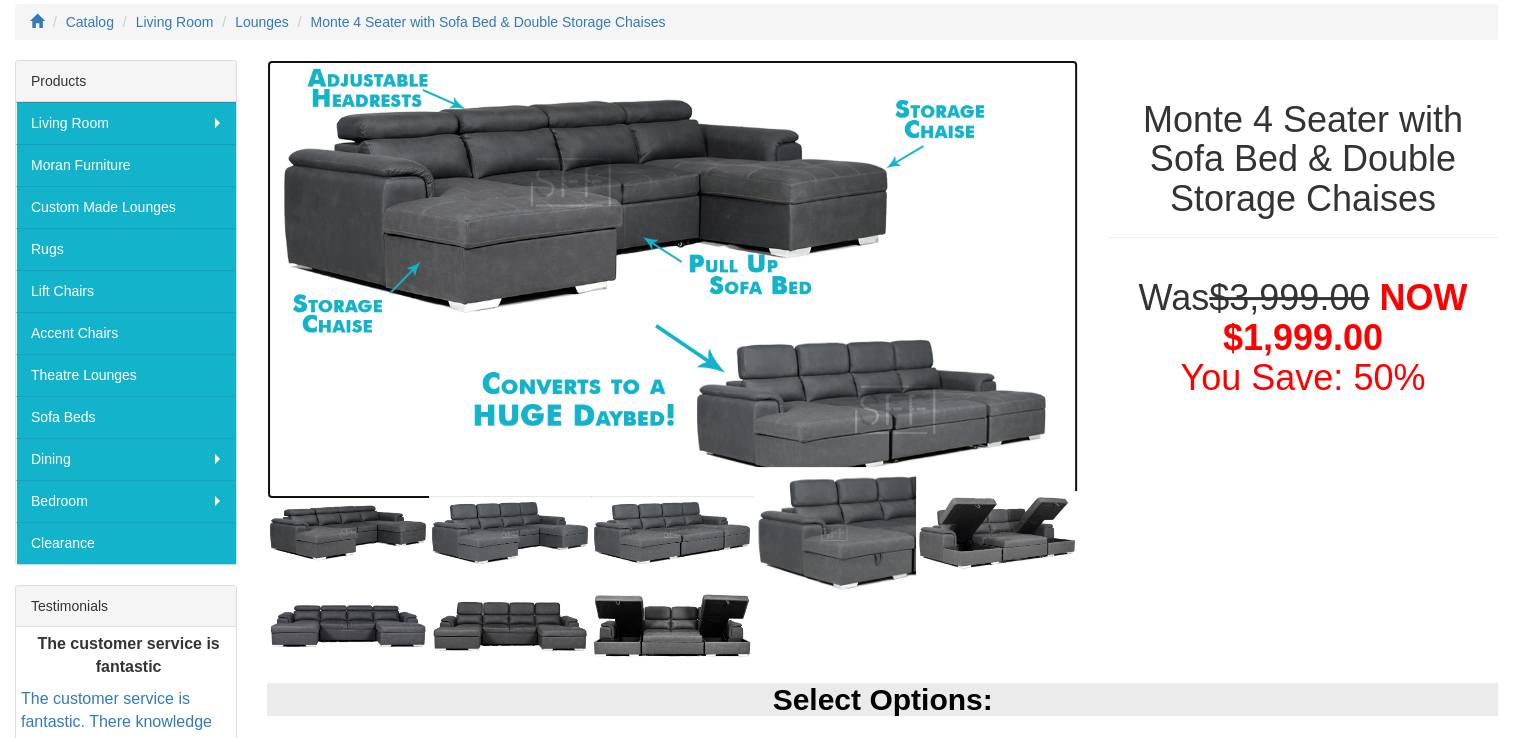 click at bounding box center [672, 279] 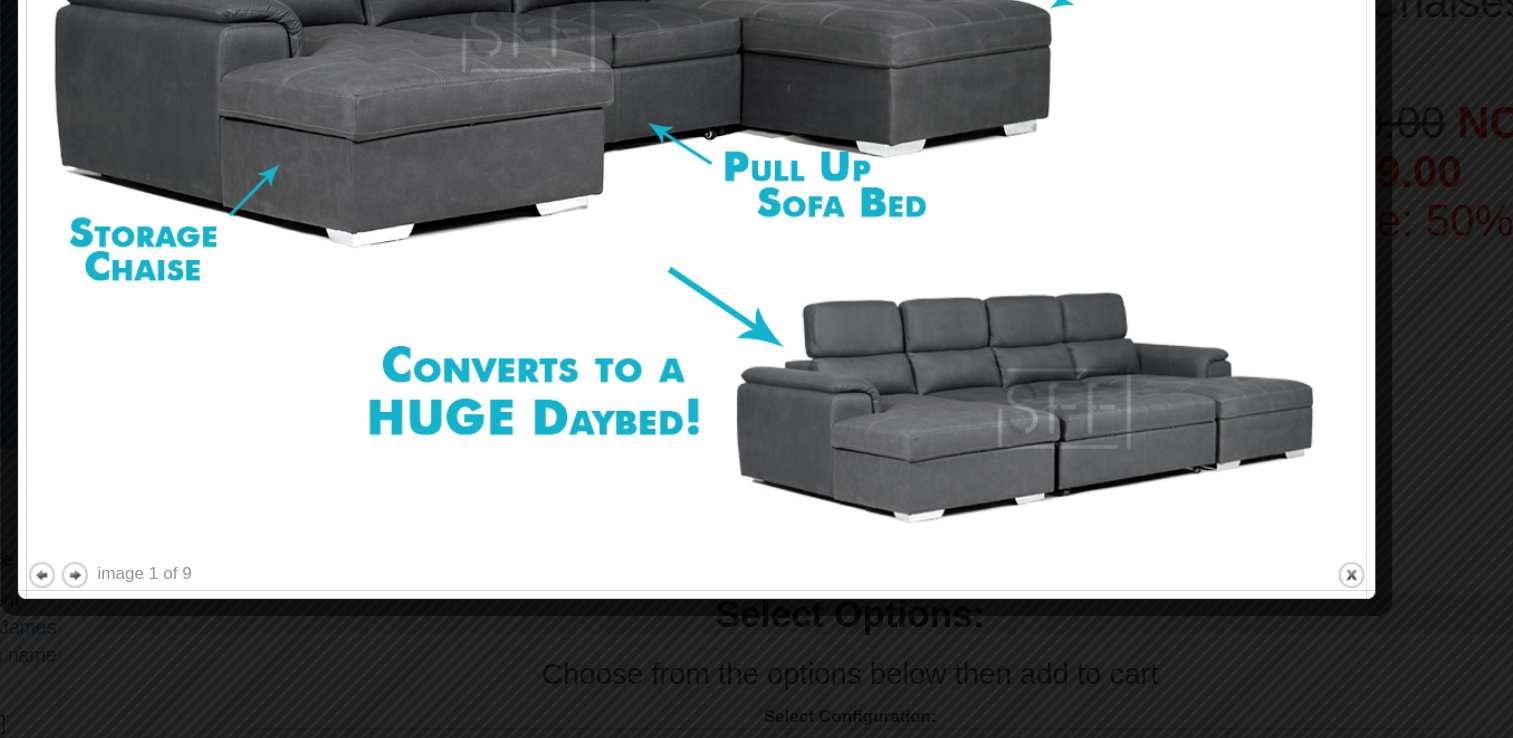 scroll, scrollTop: 368, scrollLeft: 0, axis: vertical 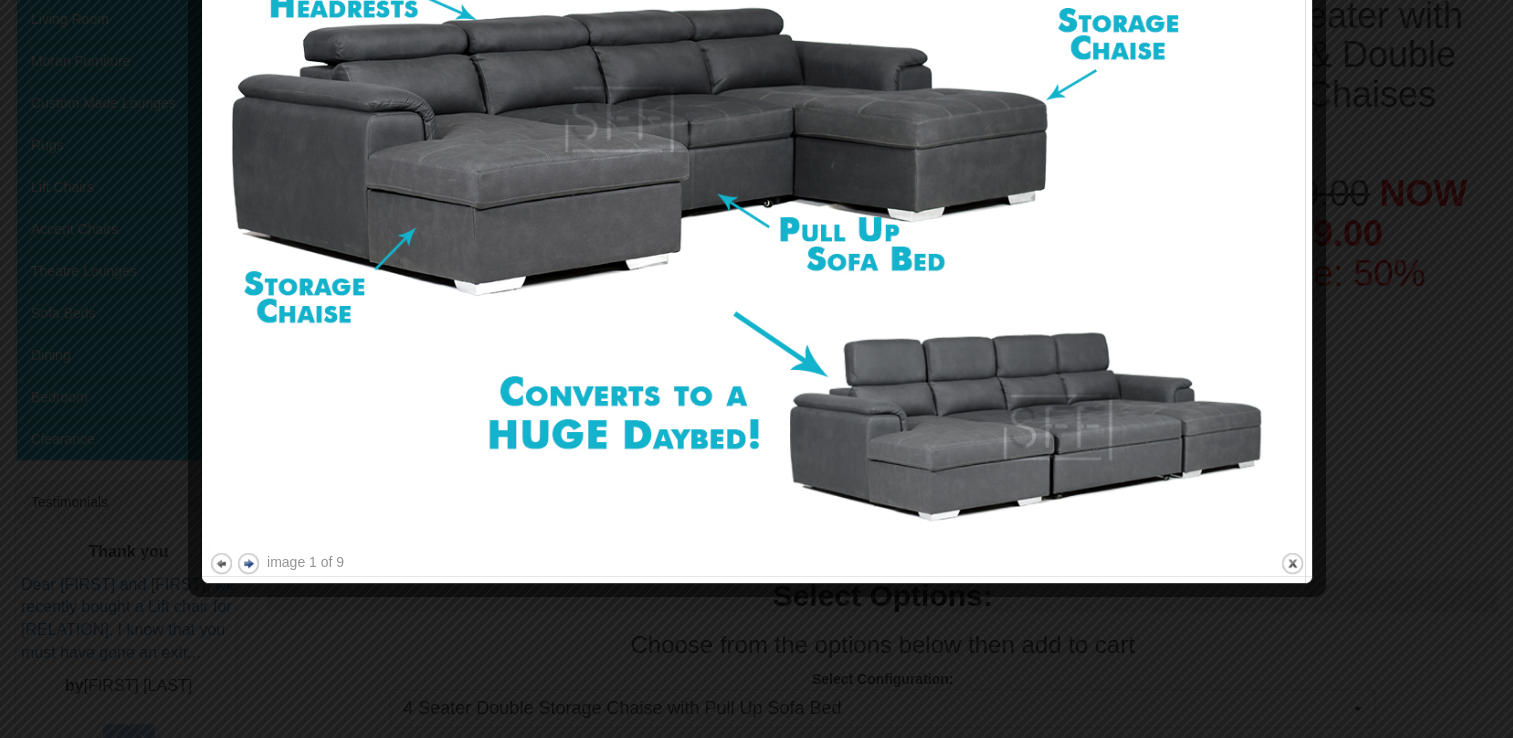 click on "next" at bounding box center [248, 563] 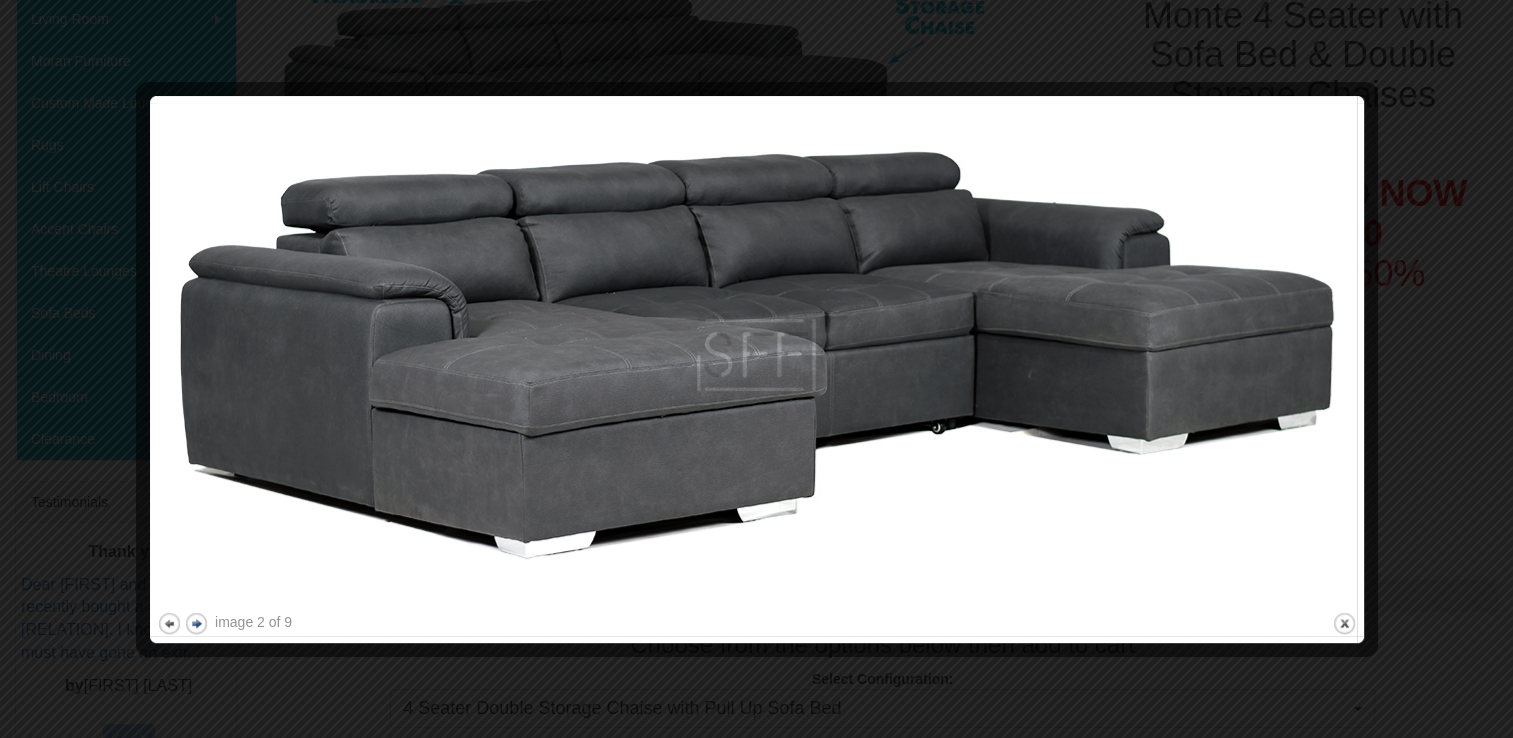 click on "next" at bounding box center (196, 623) 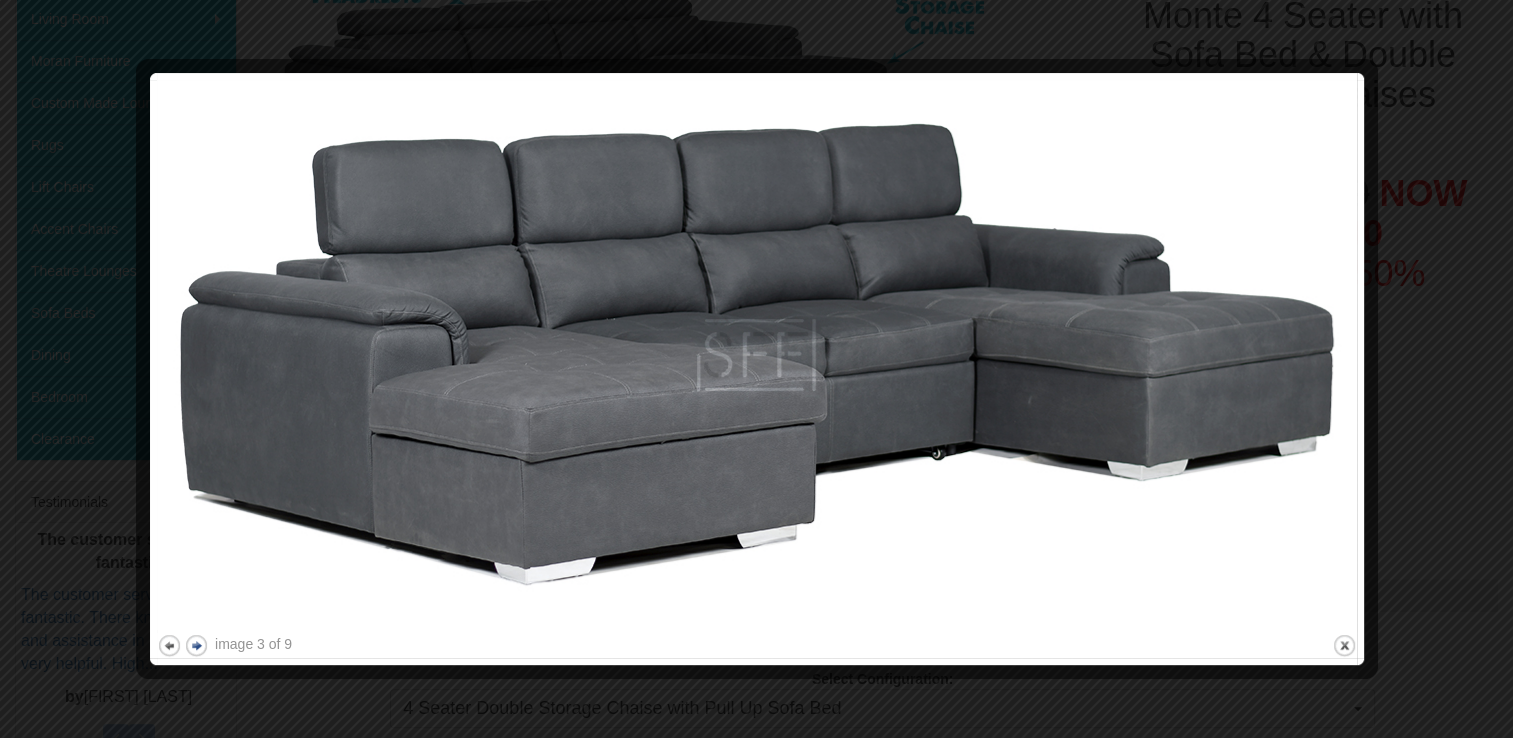 click at bounding box center (757, 355) 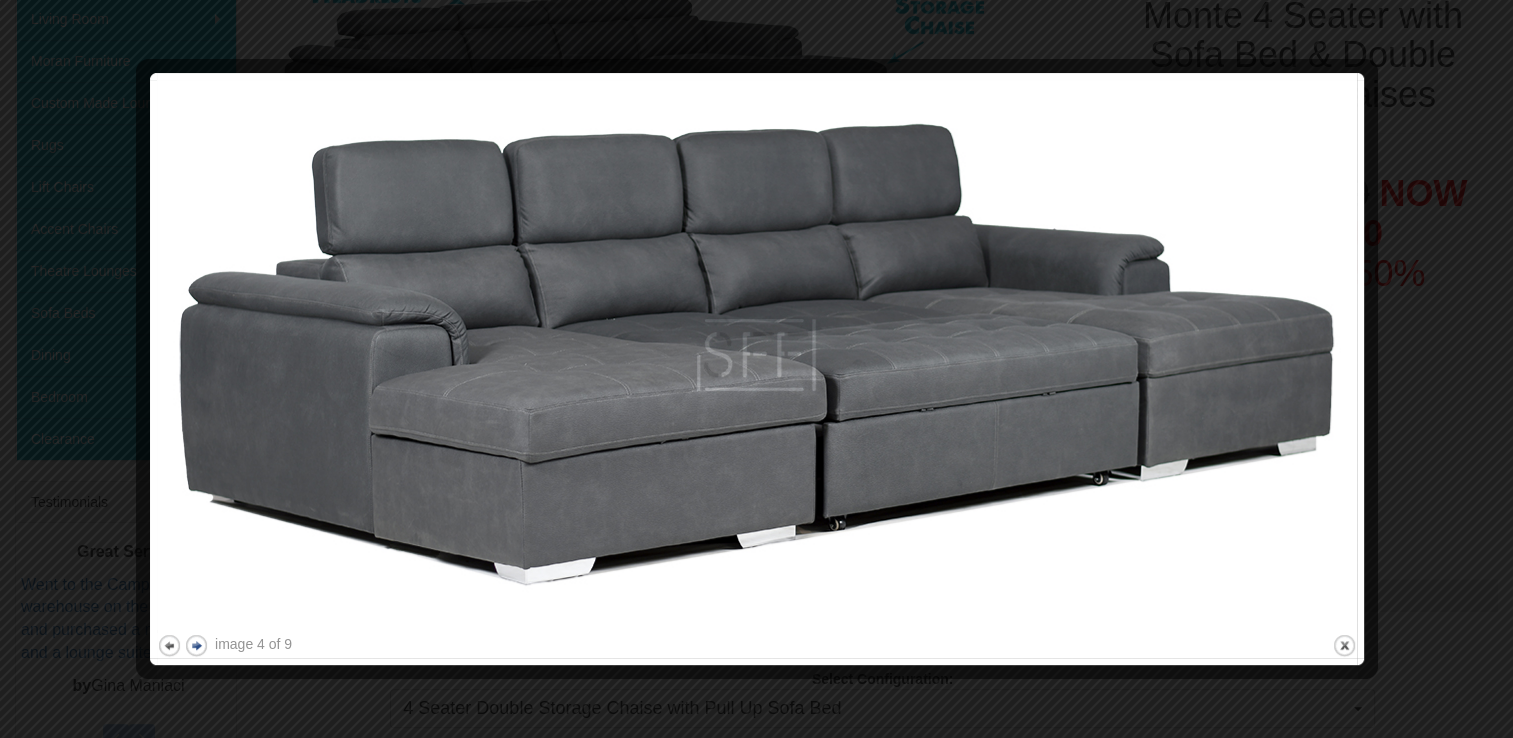 click at bounding box center [757, 355] 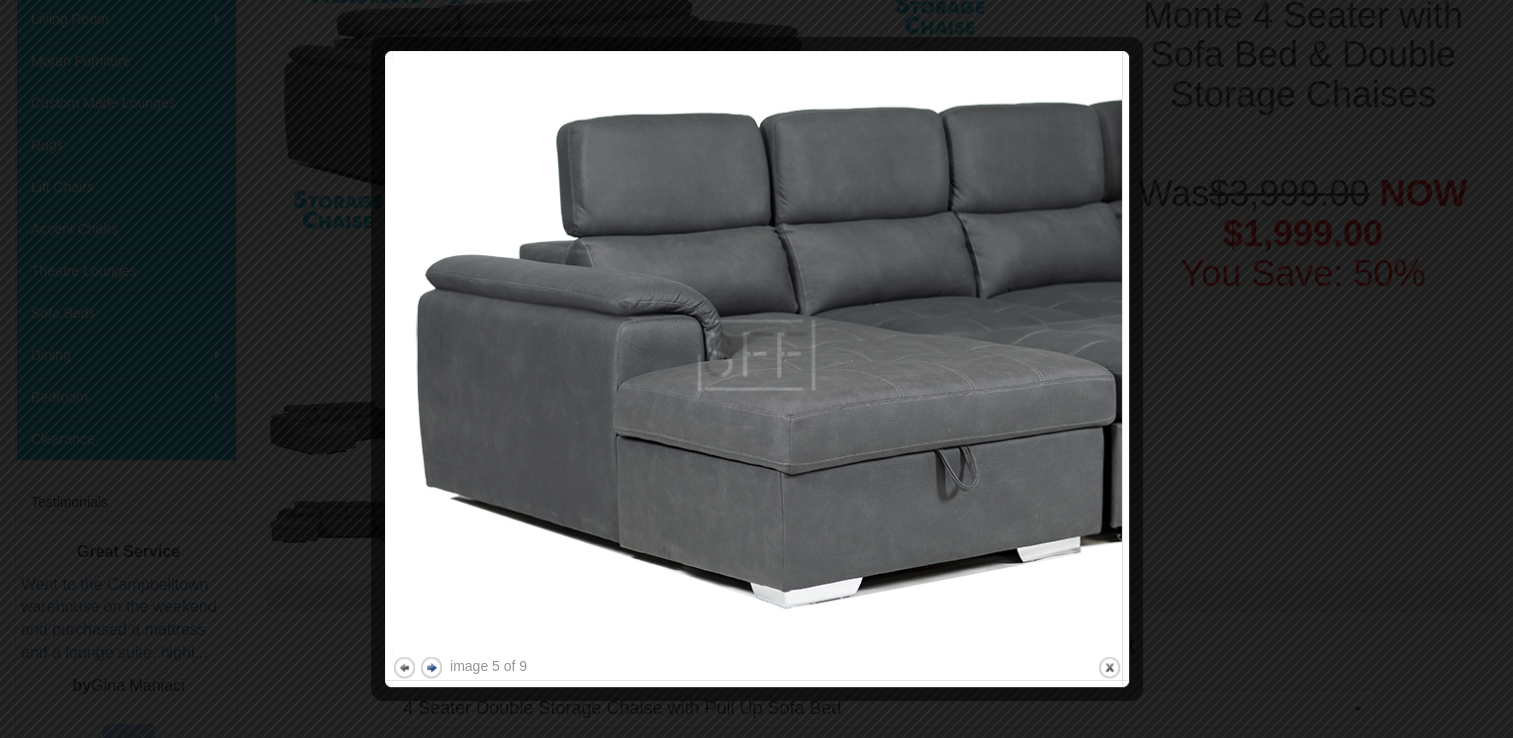 click at bounding box center (756, 369) 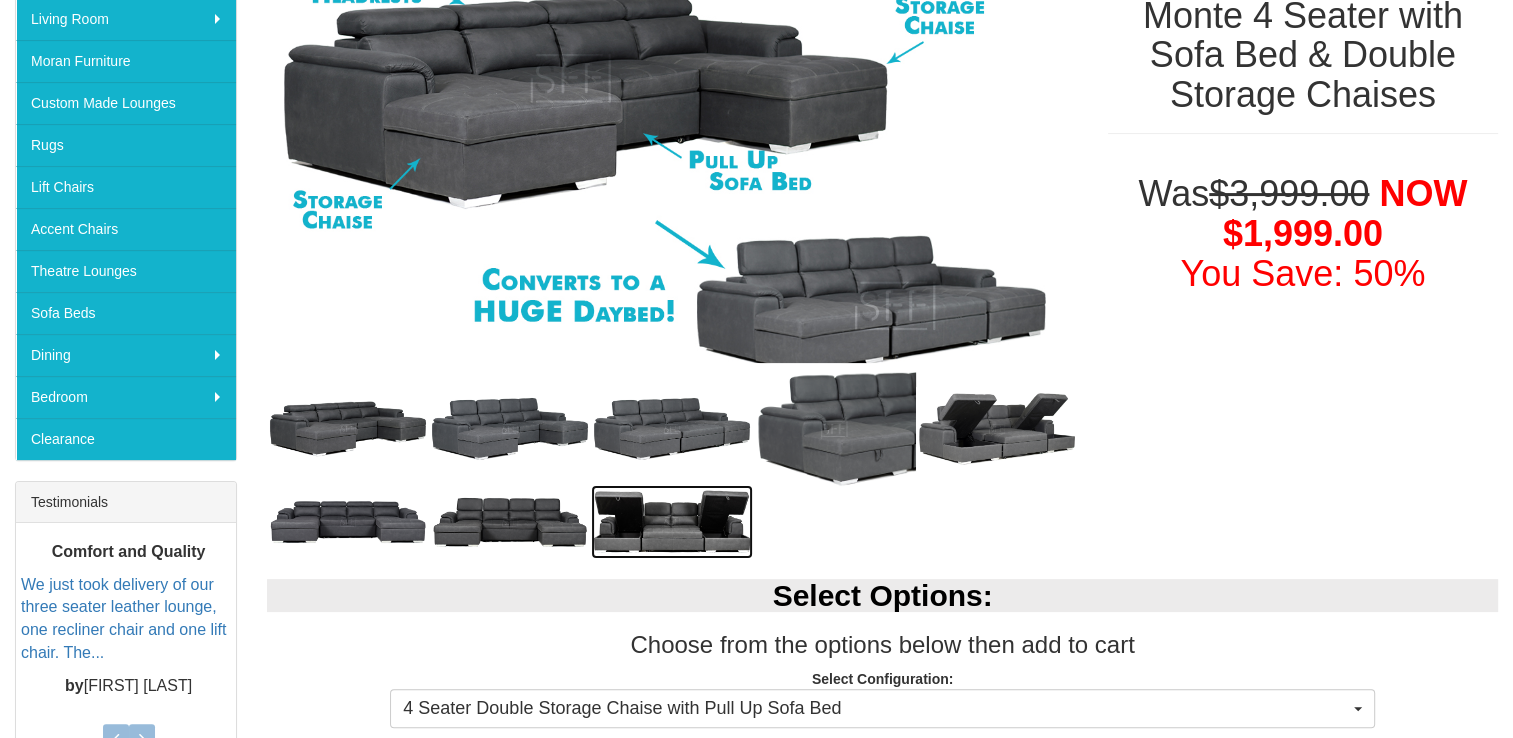 click at bounding box center (672, 522) 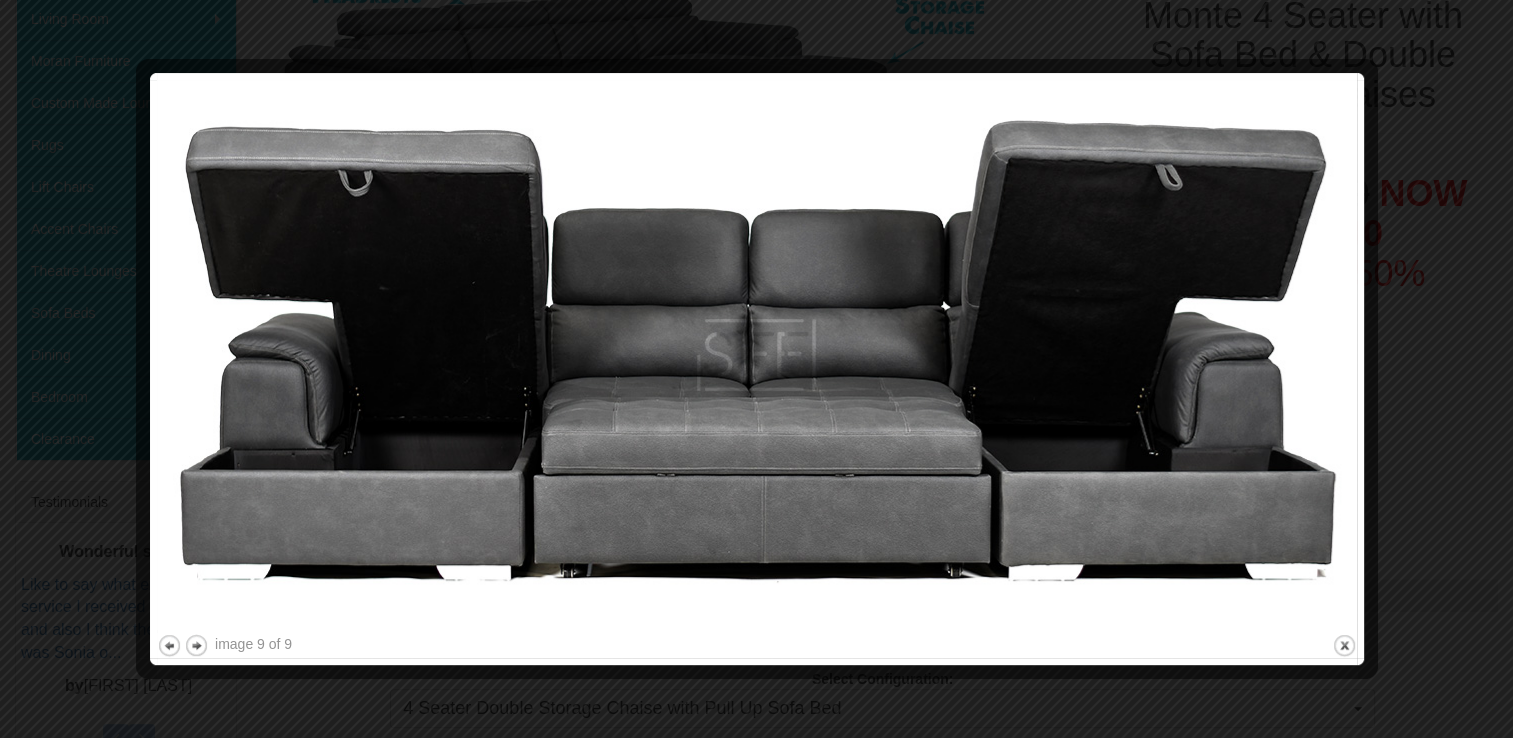 click at bounding box center [1367, 369] 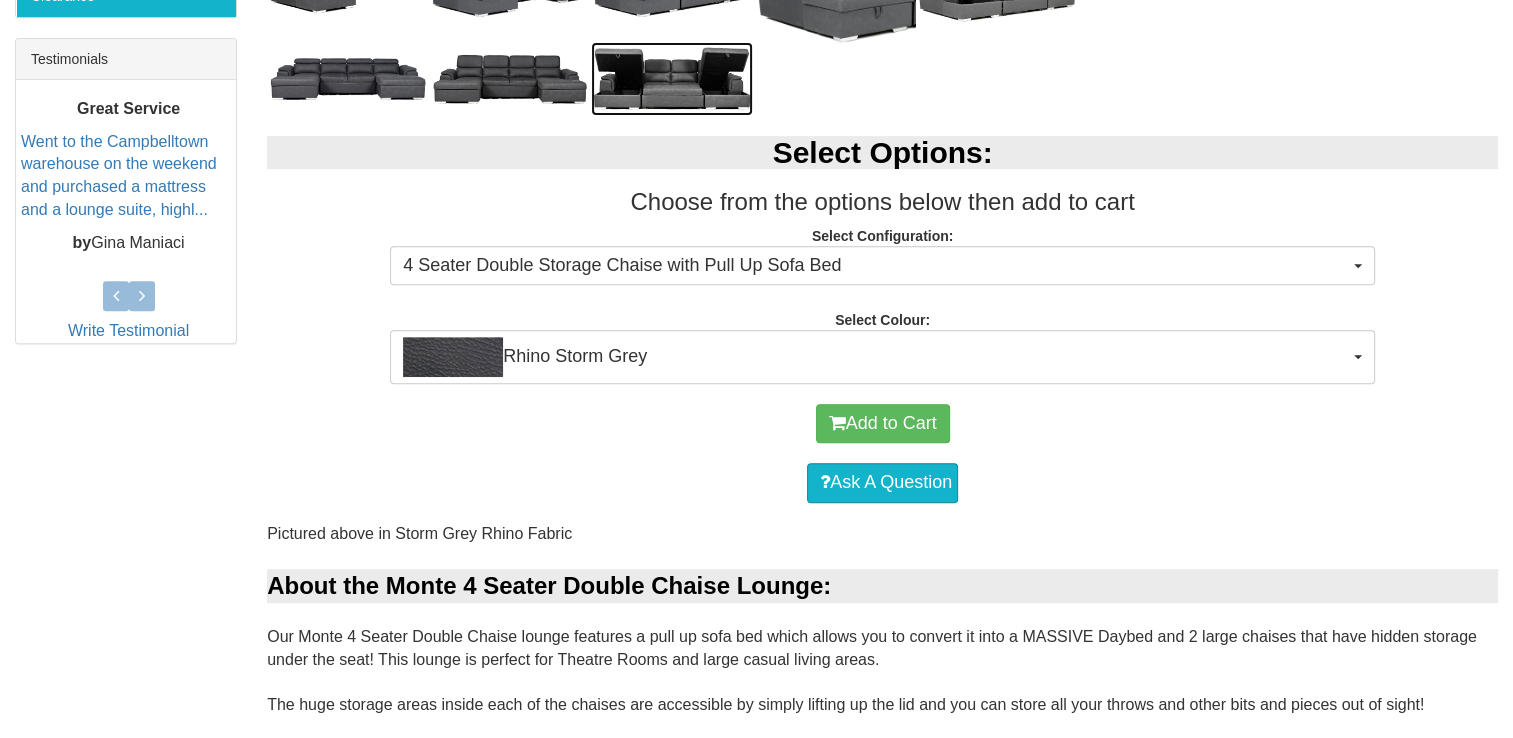 scroll, scrollTop: 0, scrollLeft: 0, axis: both 